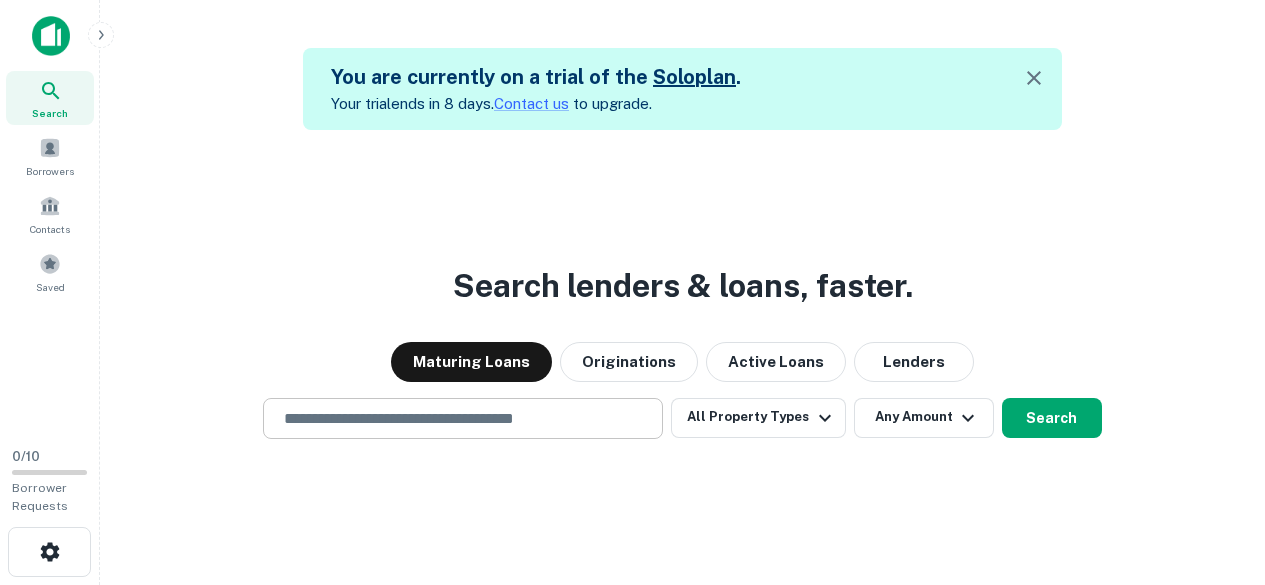 scroll, scrollTop: 0, scrollLeft: 0, axis: both 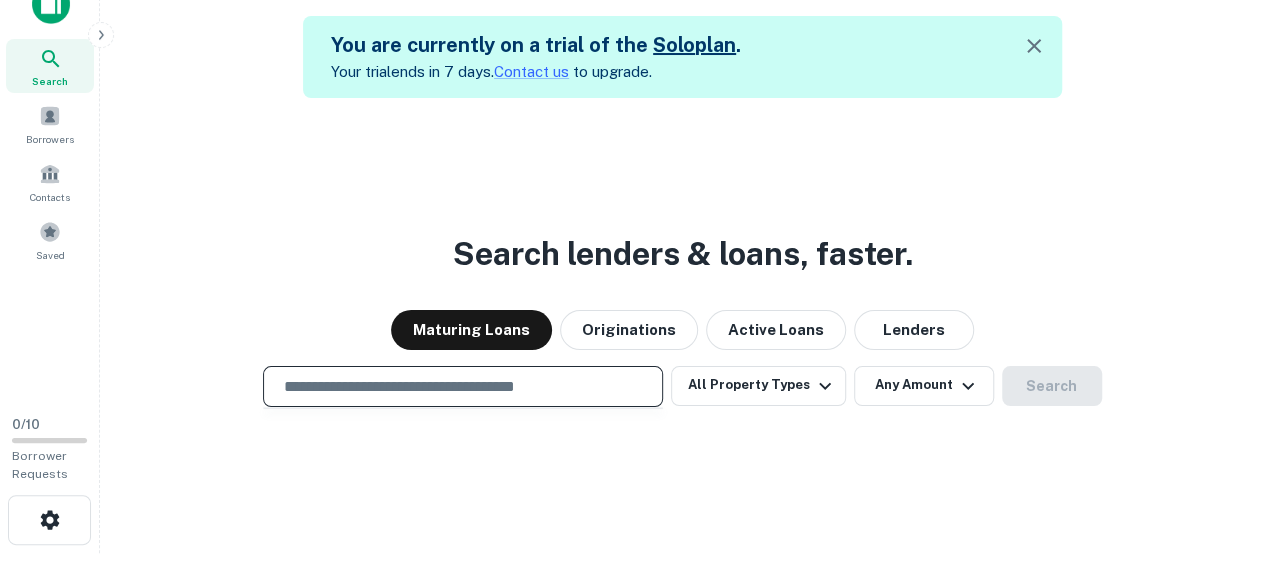 click at bounding box center (463, 386) 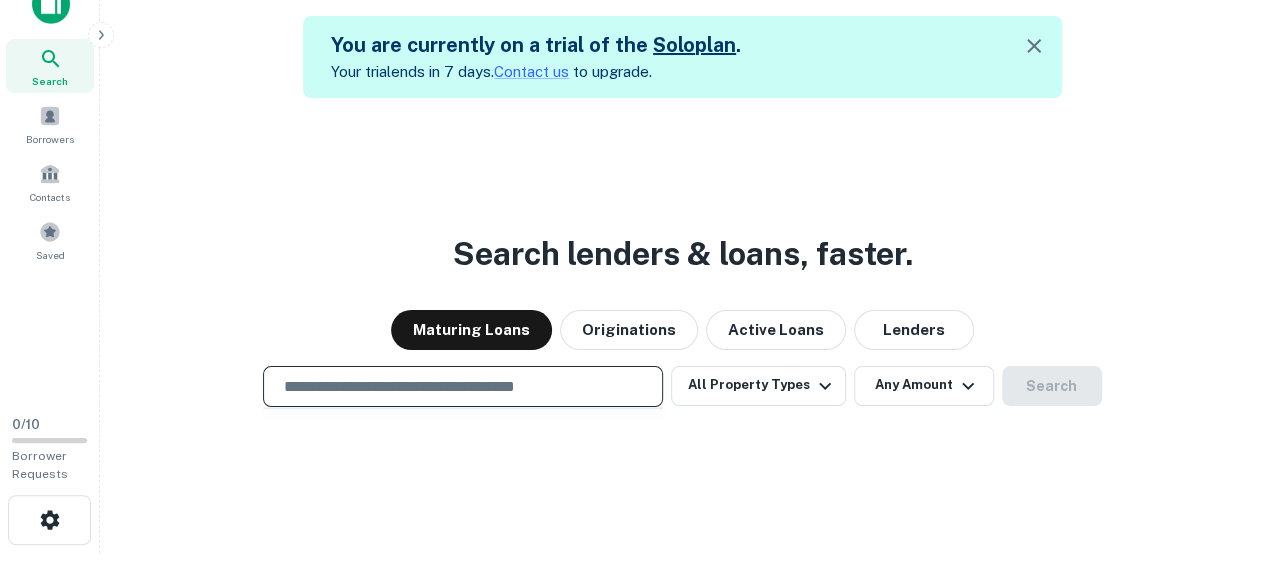type on "*****" 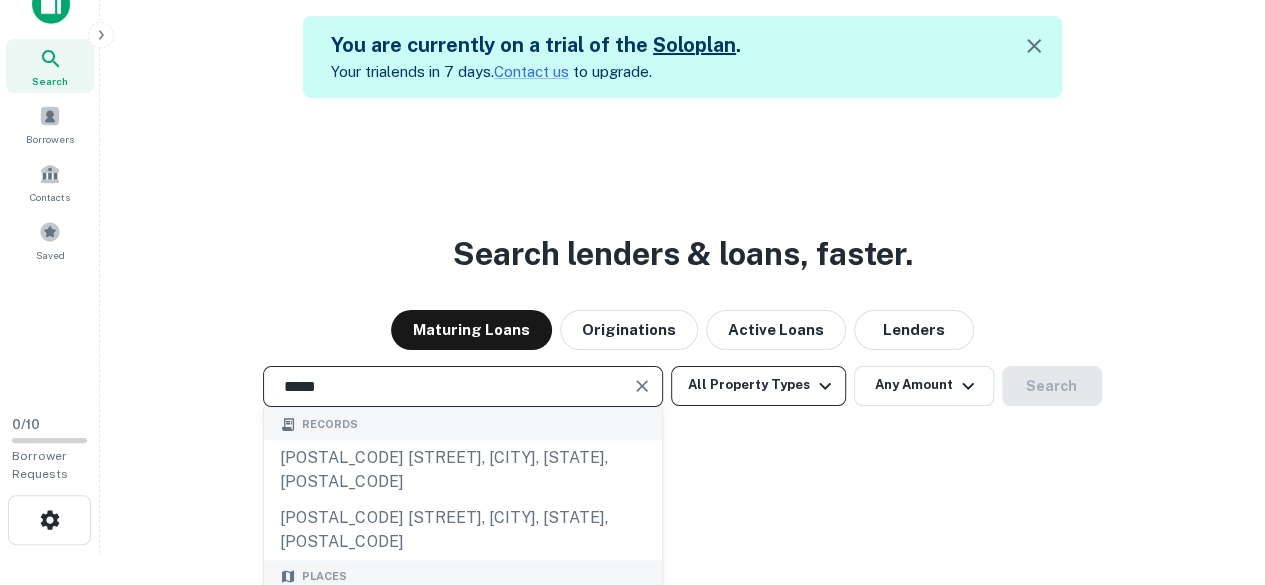 click 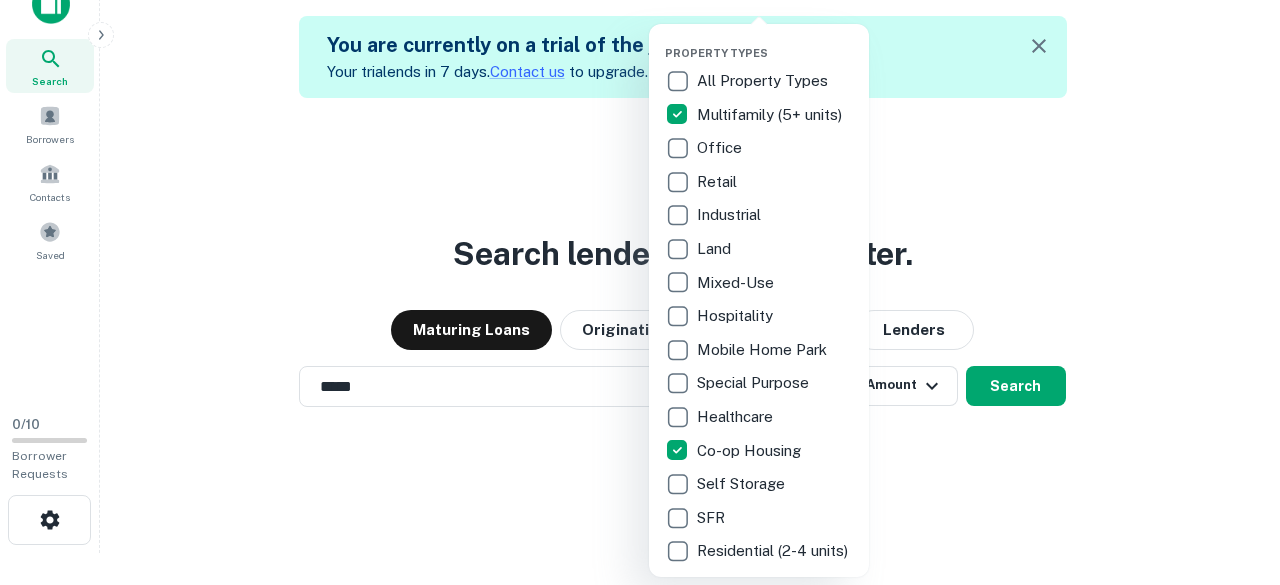 click at bounding box center (640, 292) 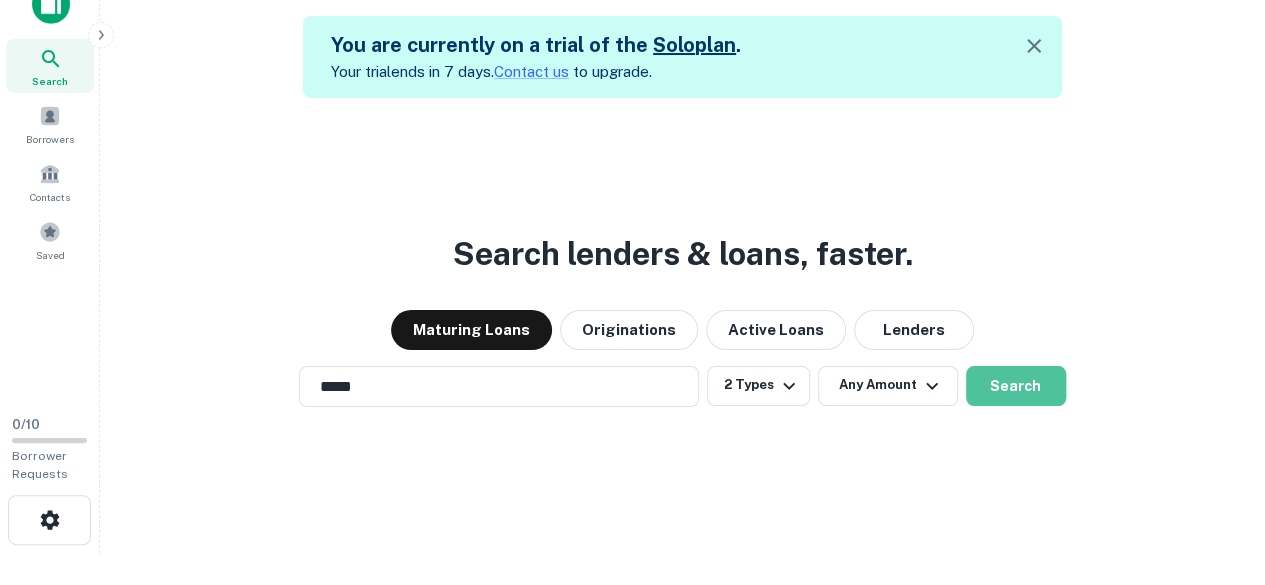 click on "Search" at bounding box center [1016, 386] 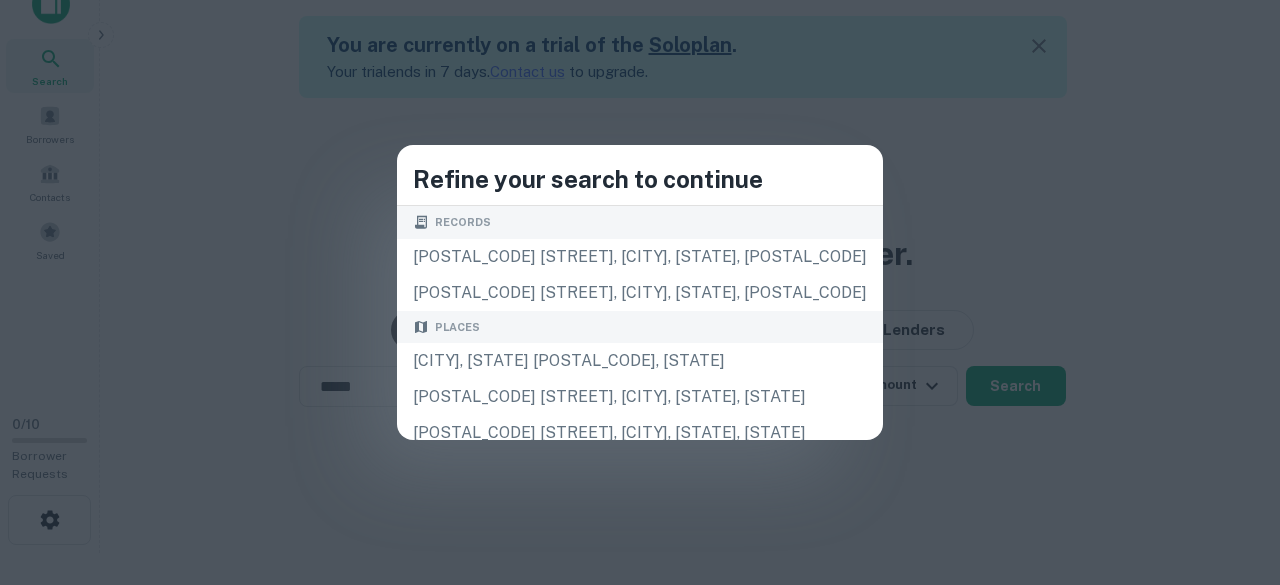 click on "Refine your search to continue Records [POSTAL_CODE] [STREET], [CITY], [STATE], [POSTAL_CODE] [POSTAL_CODE] [STREET], [CITY], [STATE], [POSTAL_CODE] Places [CITY], [STATE] [POSTAL_CODE], [STATE] [POSTAL_CODE] Postal Codes [CITY], [STATE] [POSTAL_CODE], [STATE] Lender See all lenders for " [POSTAL_CODE] " [NUMBER] pros [NUMBER] [NUMBER] [NUMBER] [NUMBER] [NUMBER] [NUMBER] [NUMBER] [NUMBER] [NUMBER] [NUMBER] [NUMBER] [NUMBER]" at bounding box center (640, 292) 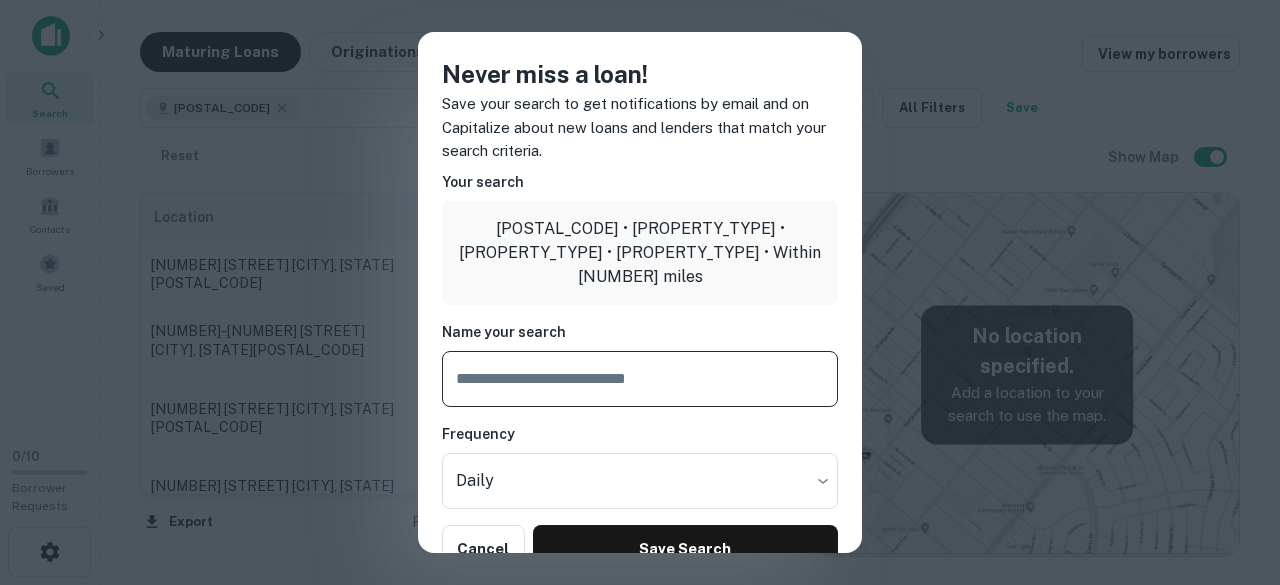 scroll, scrollTop: 0, scrollLeft: 0, axis: both 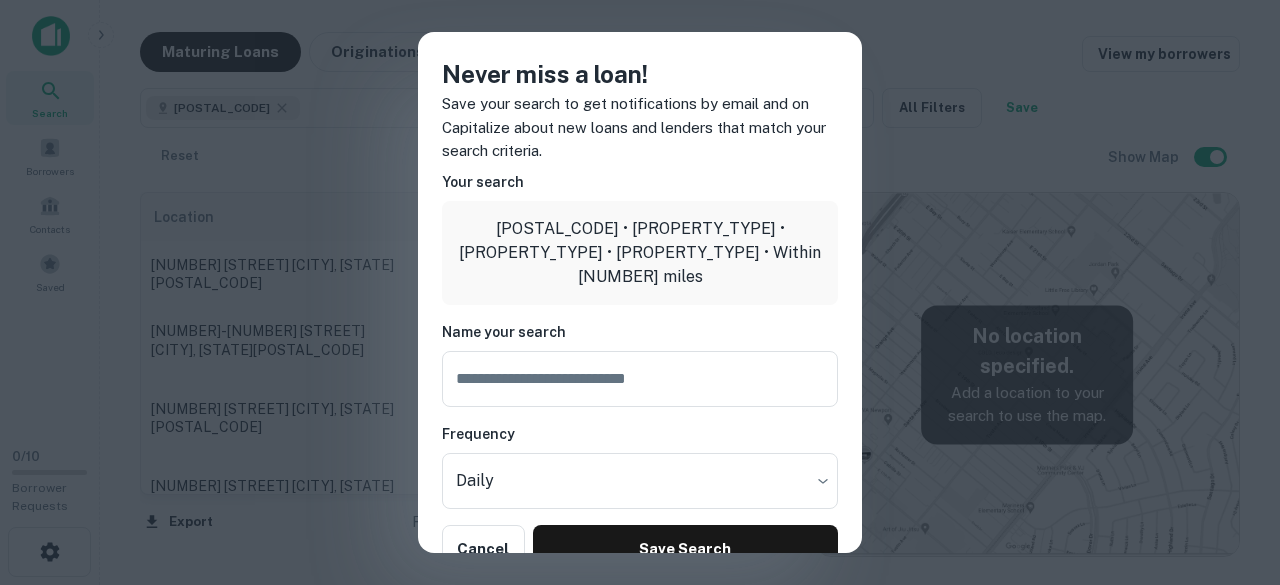 click on "Never miss a loan! Save your search to get notifications by email and on Capitalize about new loans and lenders that match your search criteria. Your search [POSTAL_CODE] • [PROPERTY_TYPE], [PROPERTY_TYPE] • [PROPERTY_TYPE] • Within [NUMBER] miles Name your search Frequency Daily ***** Cancel Save Search" at bounding box center (640, 292) 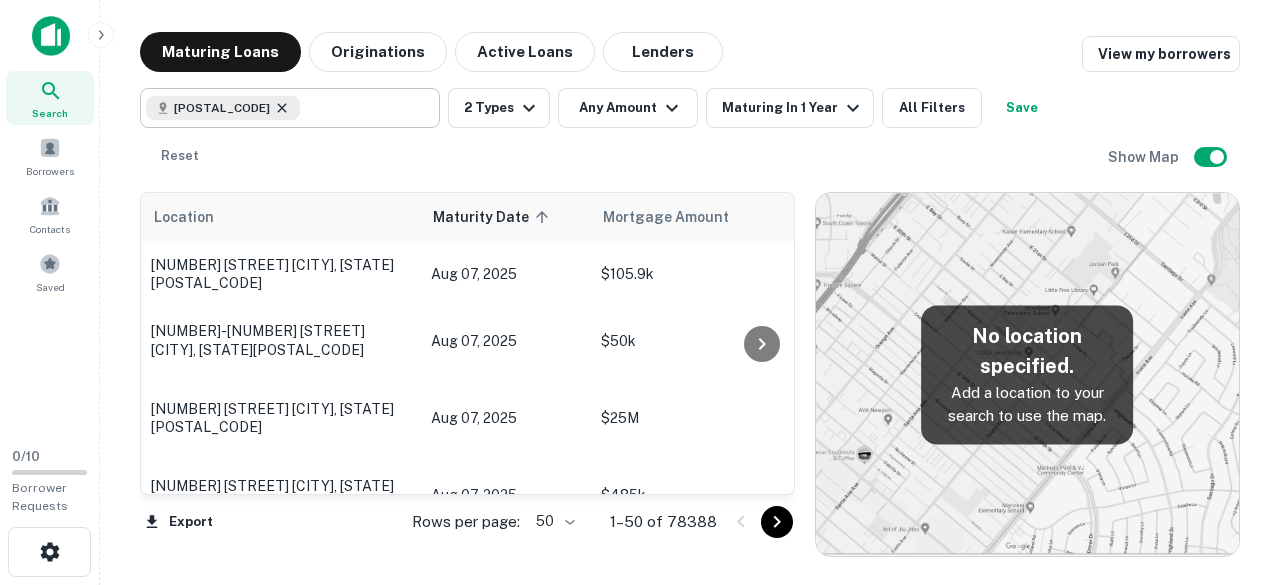 click 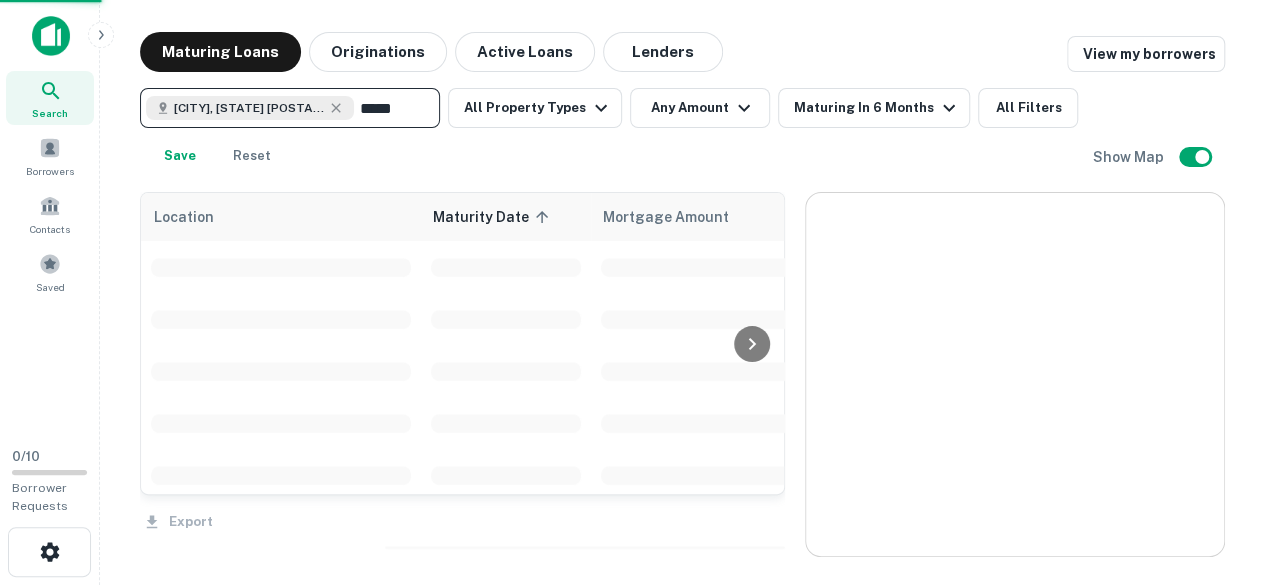 type 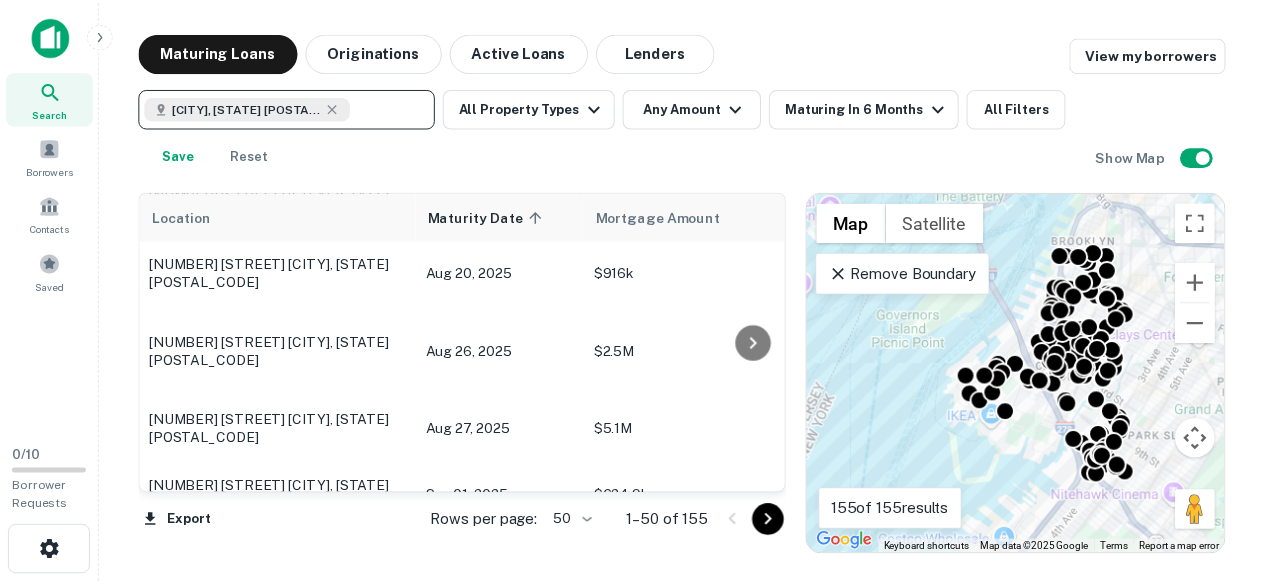 scroll, scrollTop: 439, scrollLeft: 0, axis: vertical 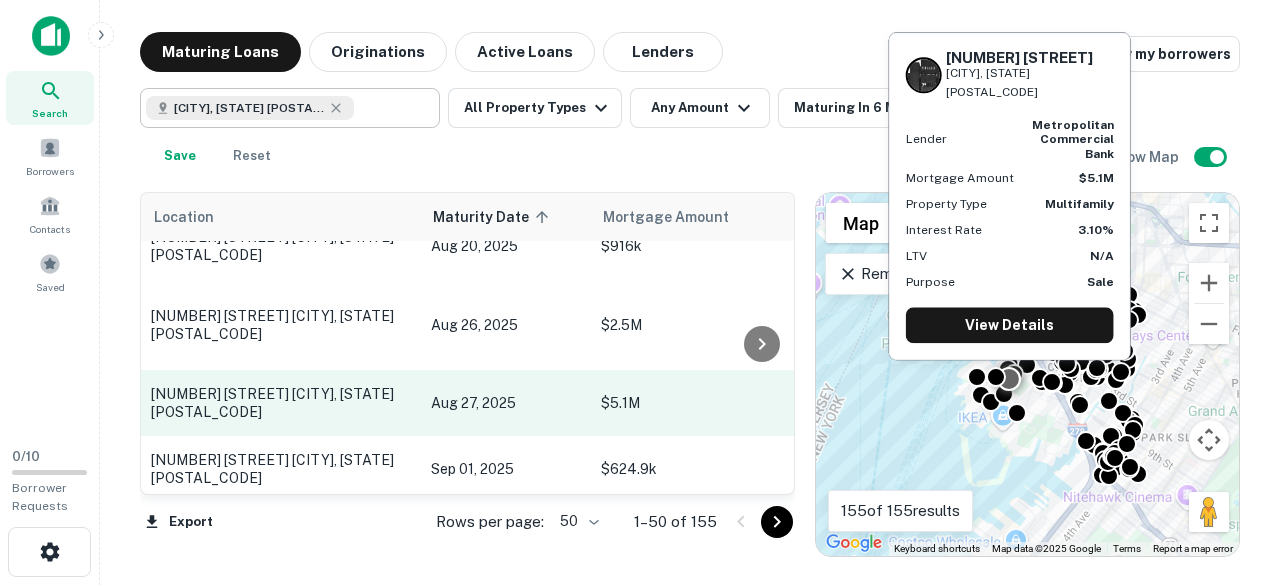 click on "[NUMBER] [STREET] [CITY], [STATE][POSTAL_CODE]" at bounding box center (281, 403) 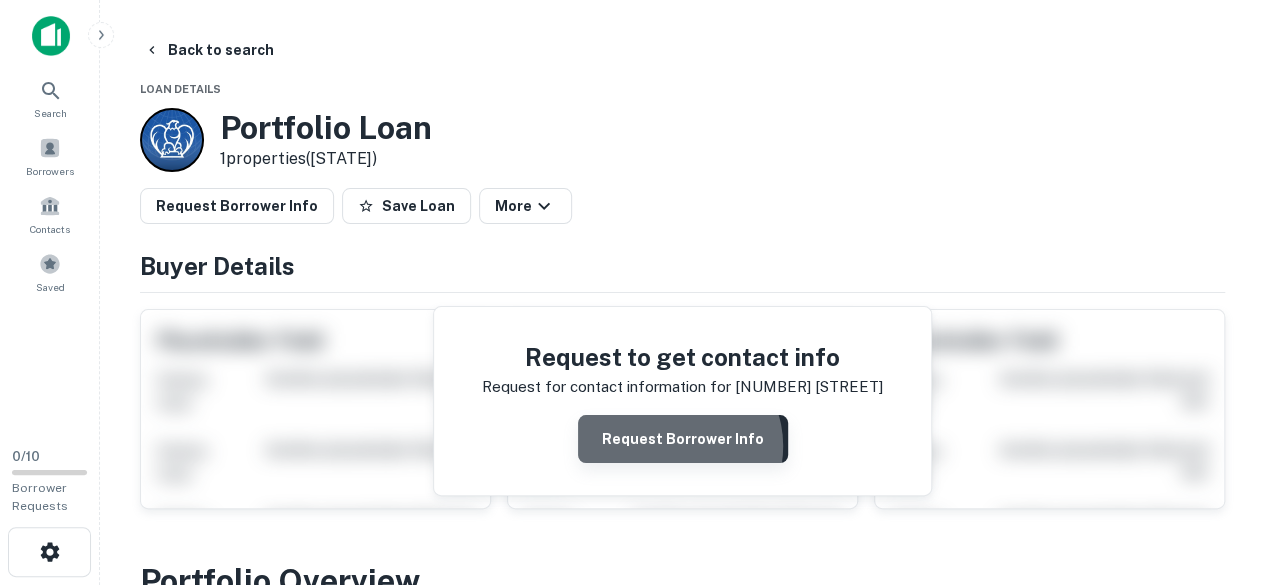 click on "Request Borrower Info" at bounding box center (683, 439) 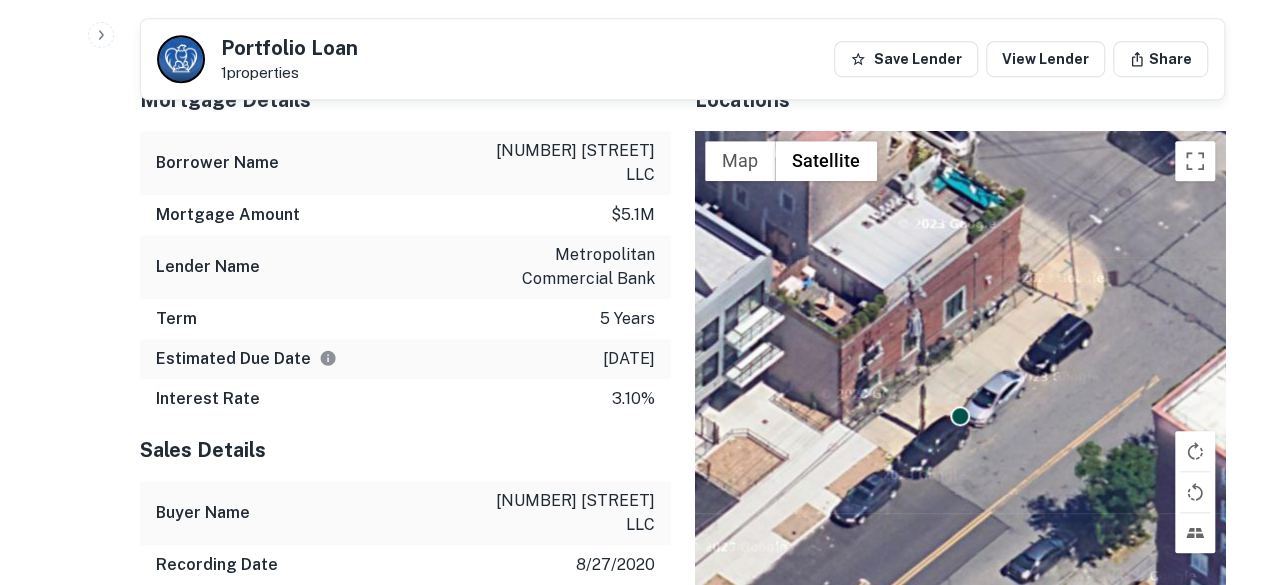 scroll, scrollTop: 551, scrollLeft: 0, axis: vertical 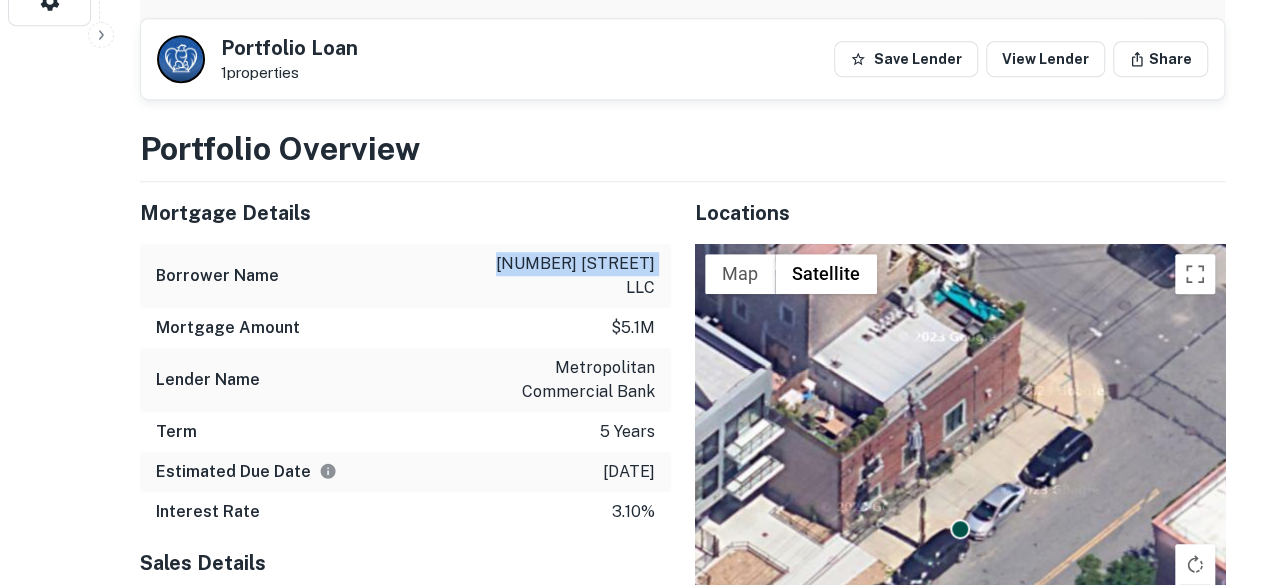 drag, startPoint x: 656, startPoint y: 261, endPoint x: 519, endPoint y: 270, distance: 137.2953 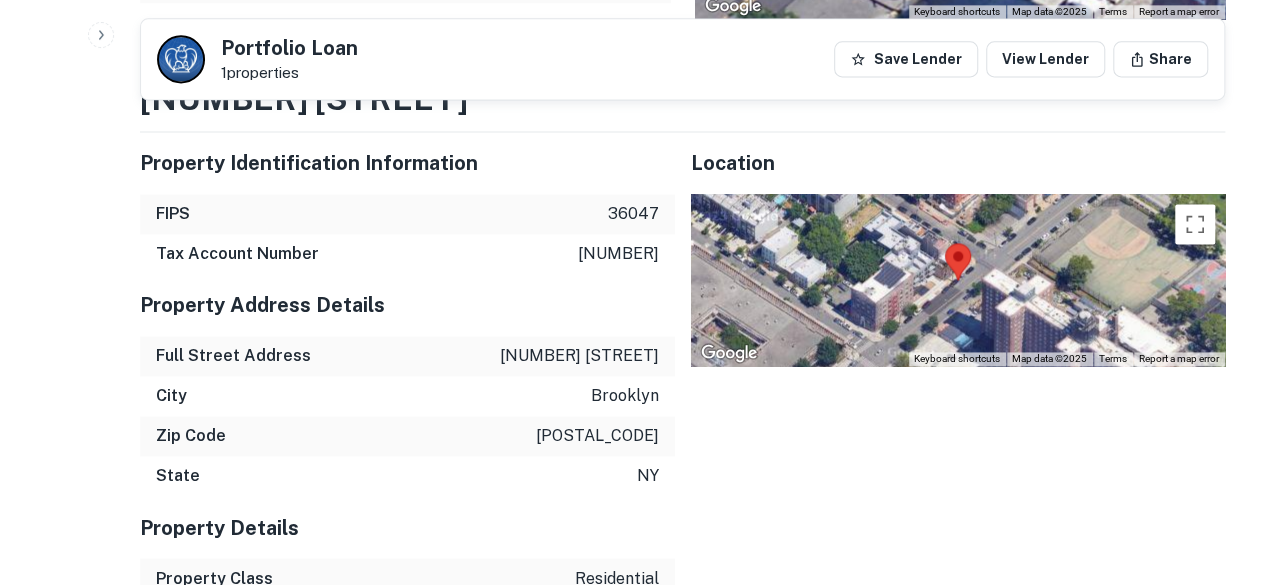 scroll, scrollTop: 236, scrollLeft: 0, axis: vertical 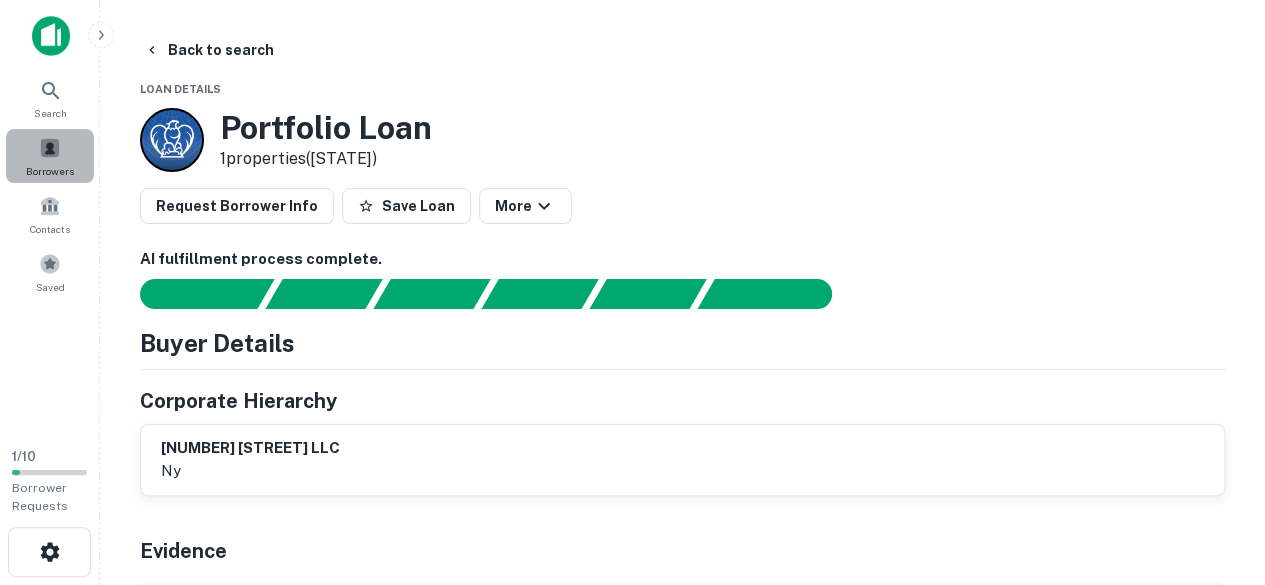 click at bounding box center (50, 148) 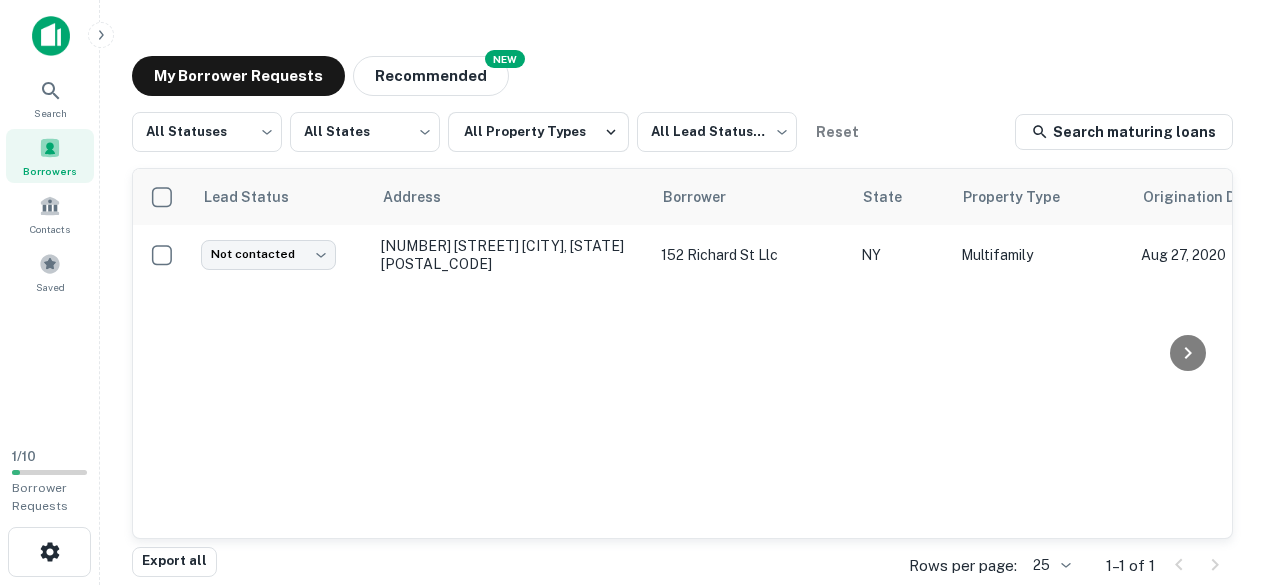 scroll, scrollTop: 0, scrollLeft: 0, axis: both 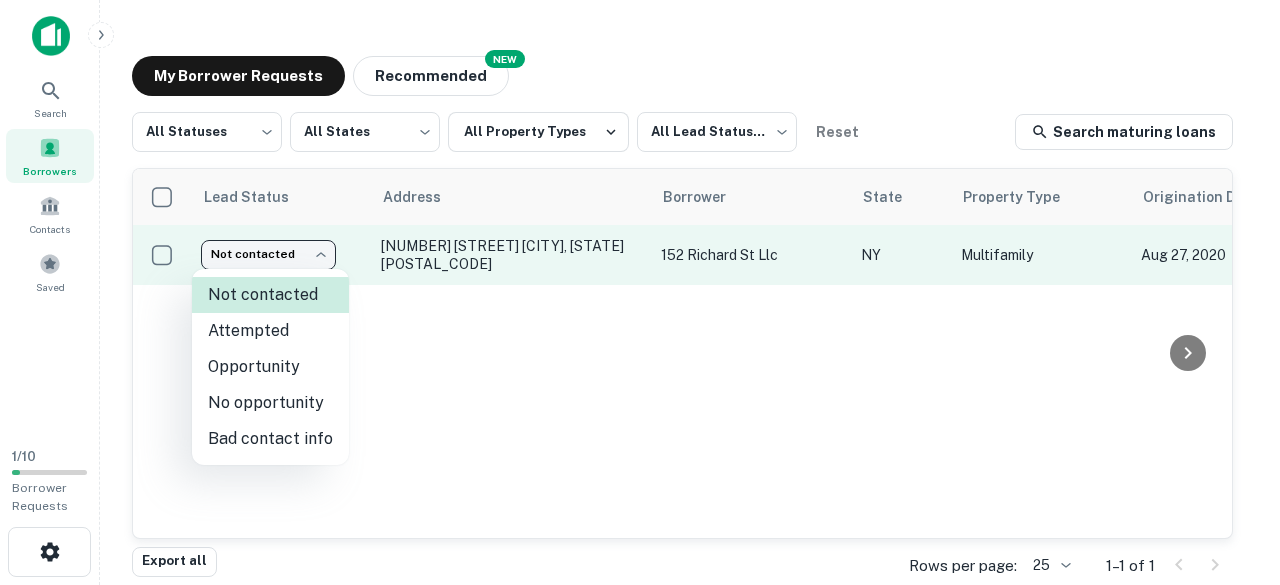 click on "Reset Search maturing loans Lead Status Address Borrower State Property Type Origination Date Maturity Date Mortgage Amount Requested Date sorted descending Lender Request Status Not contacted **** ​ [NUMBER] [STREET] [CITY], [STATE][POSTAL_CODE]  152 richard st llc NY Multifamily Aug 27, 2020 Aug 27, 2025 $5.1M Aug 07, 2025 Metropolitan Commercial Bank Fulfilled Export all Rows per page: 25 ** 1–1 of 1
Press space bar to start a drag.
When dragging you can use the arrow keys to move the item around and escape to cancel.
Some screen readers may require you to be in focus mode or to use your pass through key
Not contacted Attempted Opportunity No opportunity Bad contact info" at bounding box center [640, 292] 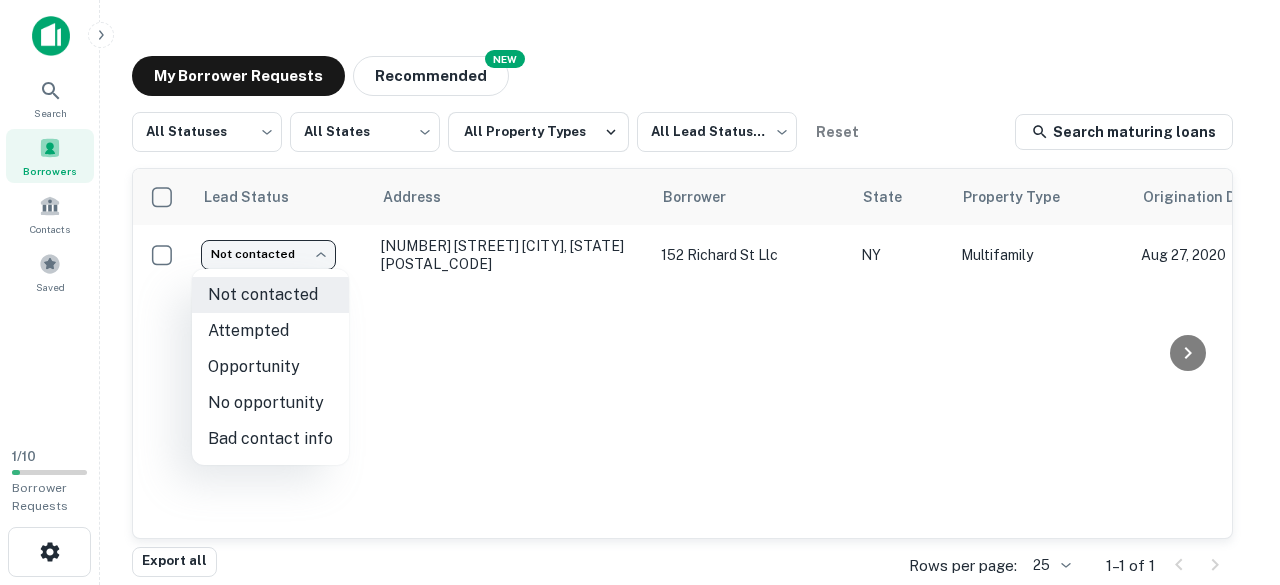 click at bounding box center (640, 292) 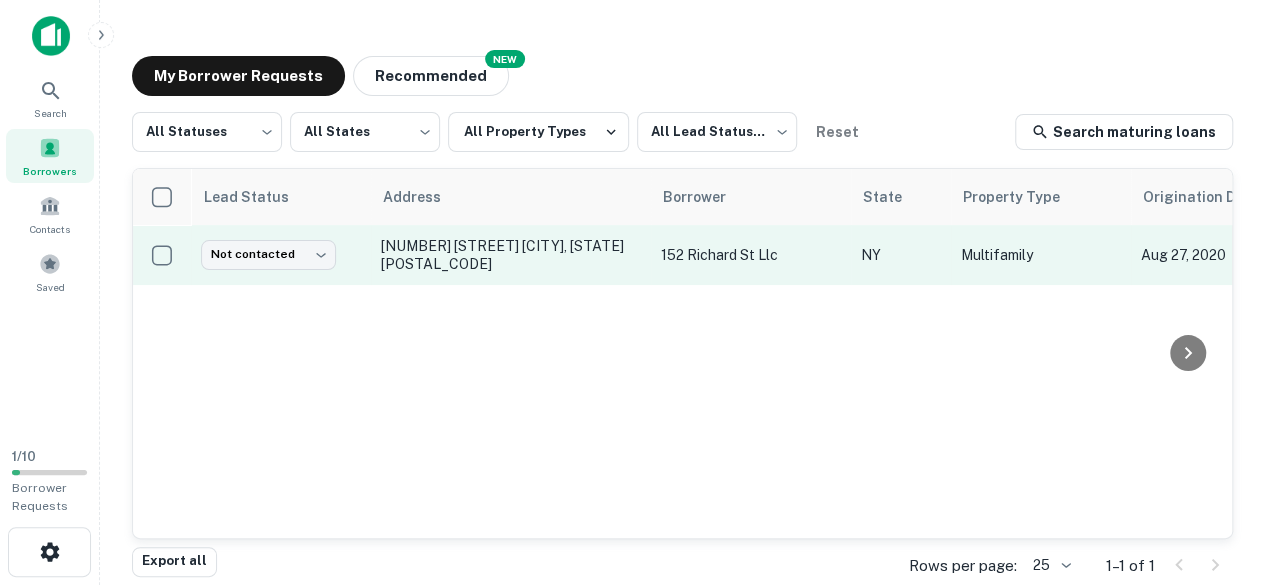click on "152 richard st llc" at bounding box center [751, 255] 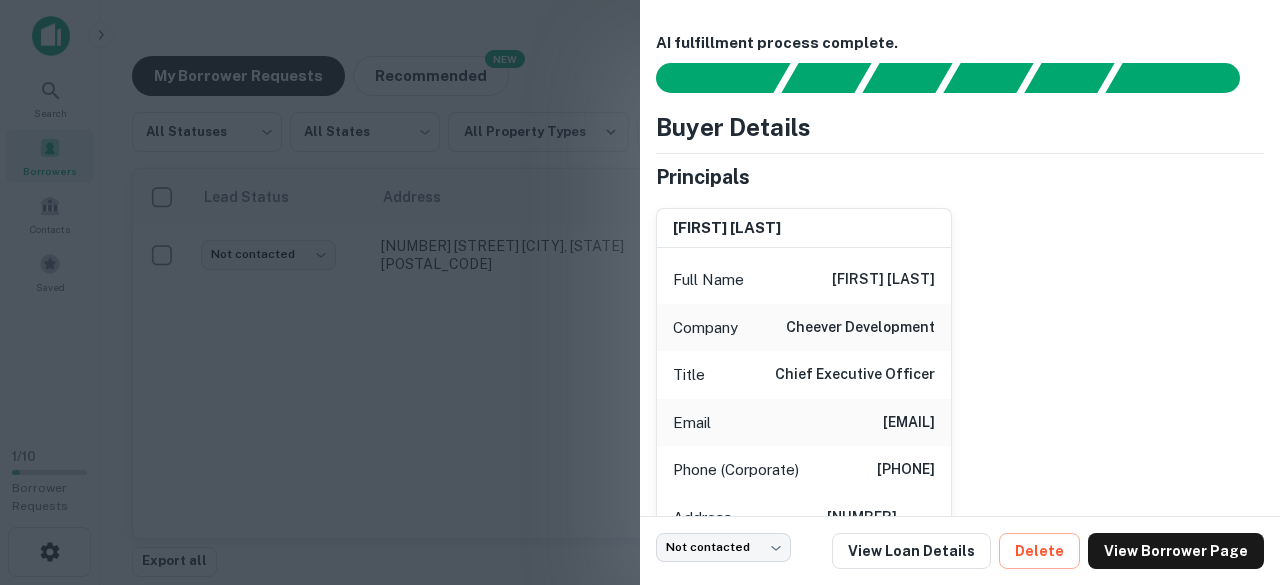 click on "Full Name [FIRST] [LAST]" at bounding box center [804, 280] 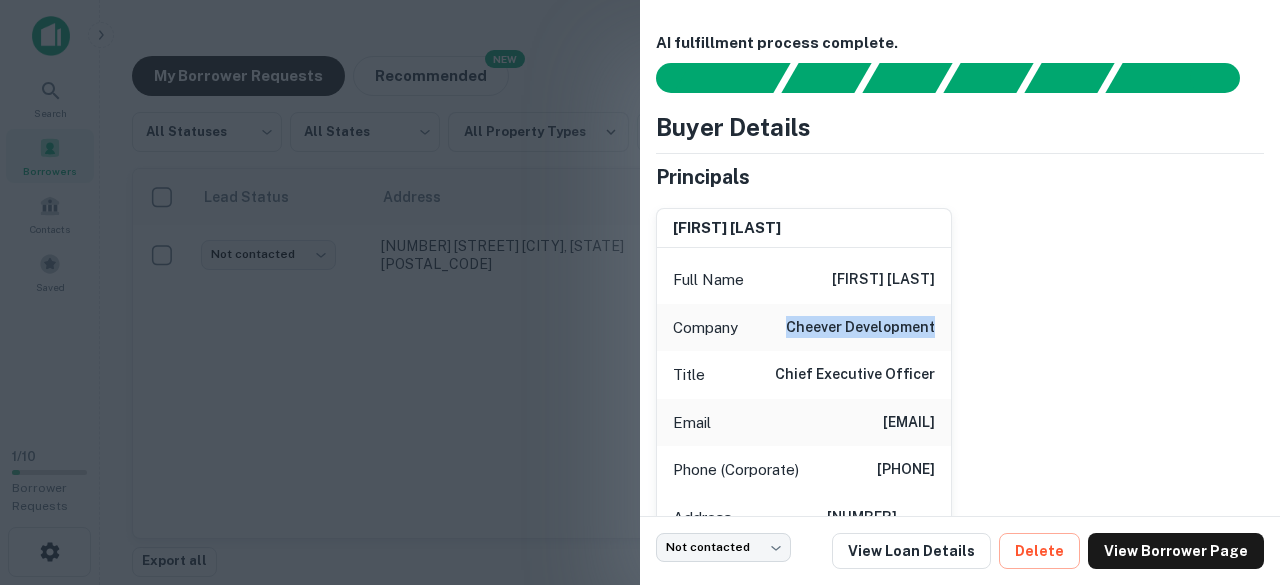 drag, startPoint x: 933, startPoint y: 326, endPoint x: 774, endPoint y: 334, distance: 159.20113 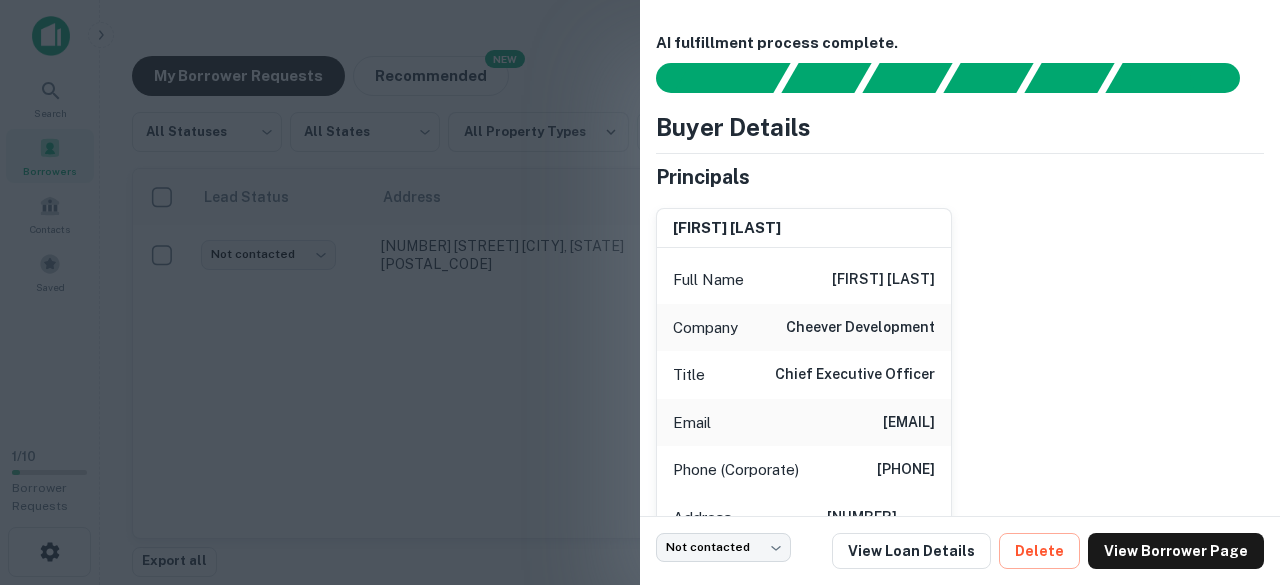 click at bounding box center [640, 292] 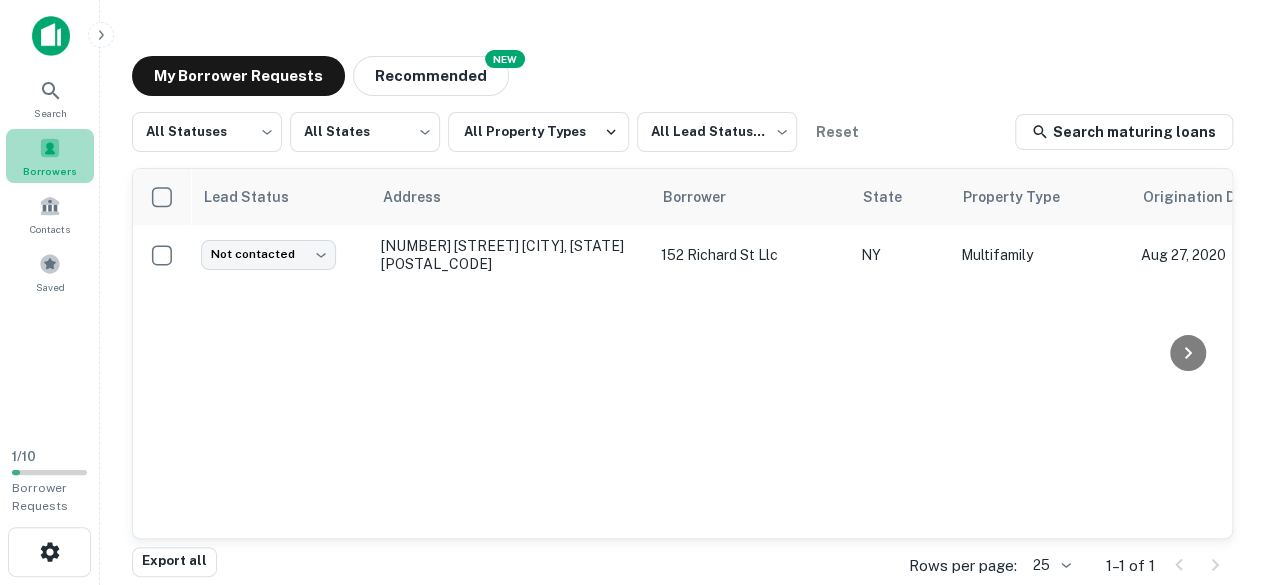 click on "Borrowers" at bounding box center (50, 156) 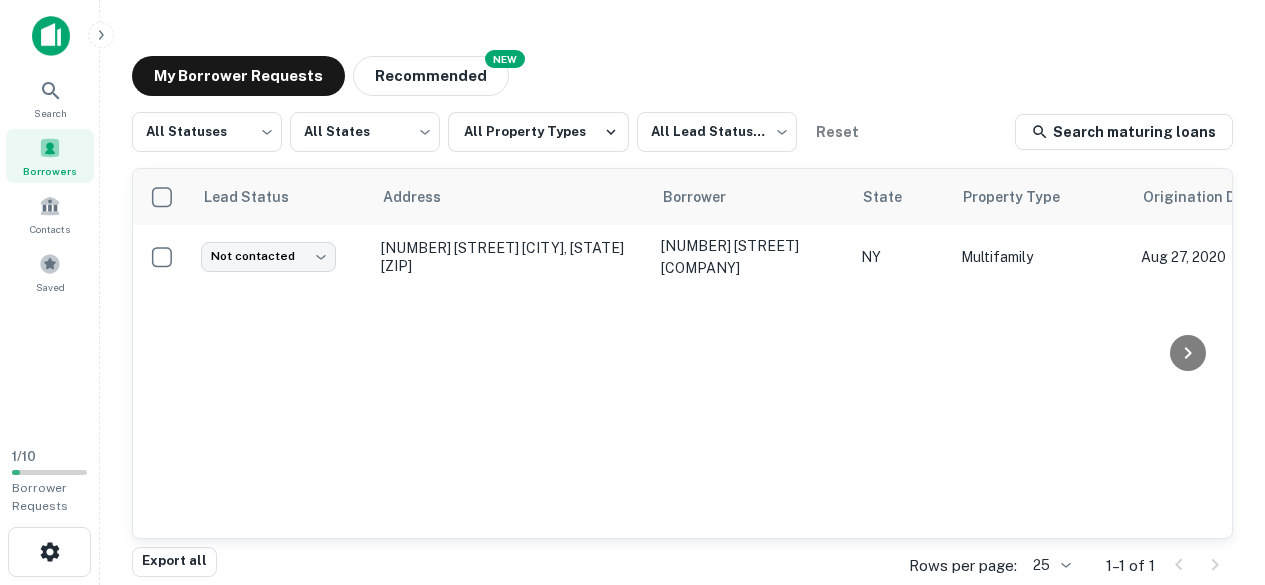 scroll, scrollTop: 0, scrollLeft: 0, axis: both 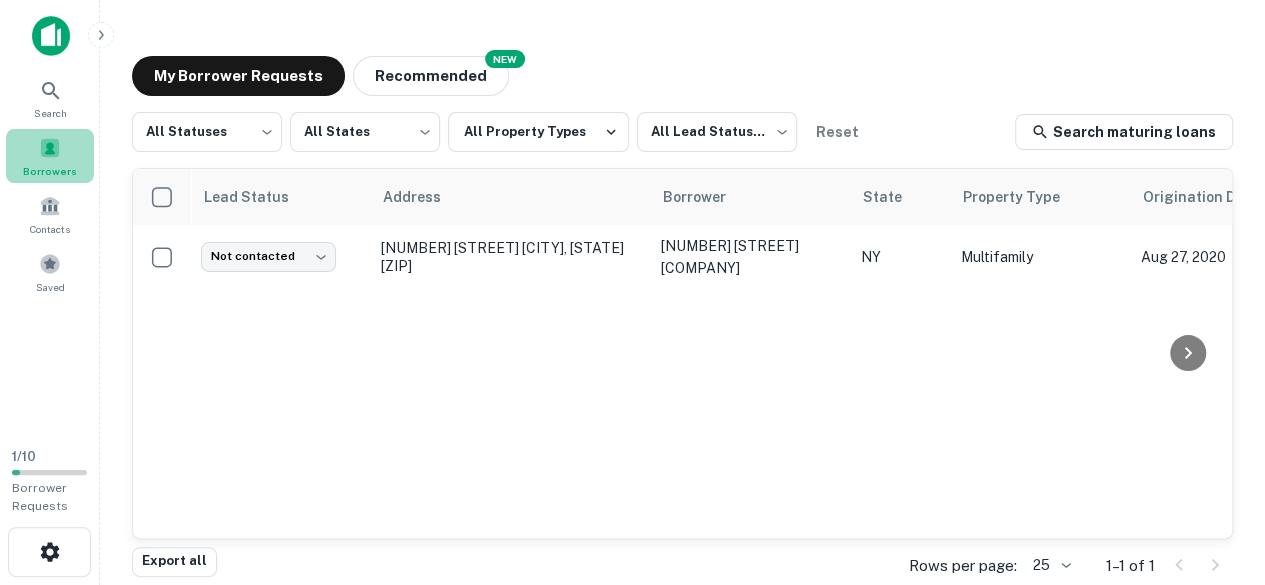 click at bounding box center [50, 148] 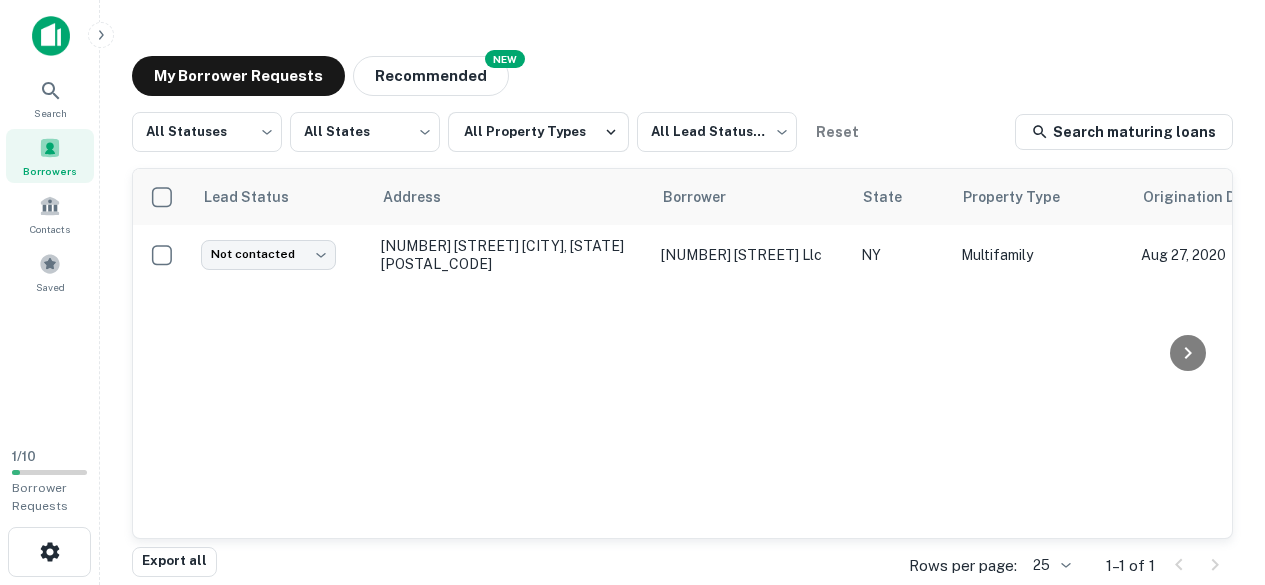 scroll, scrollTop: 0, scrollLeft: 0, axis: both 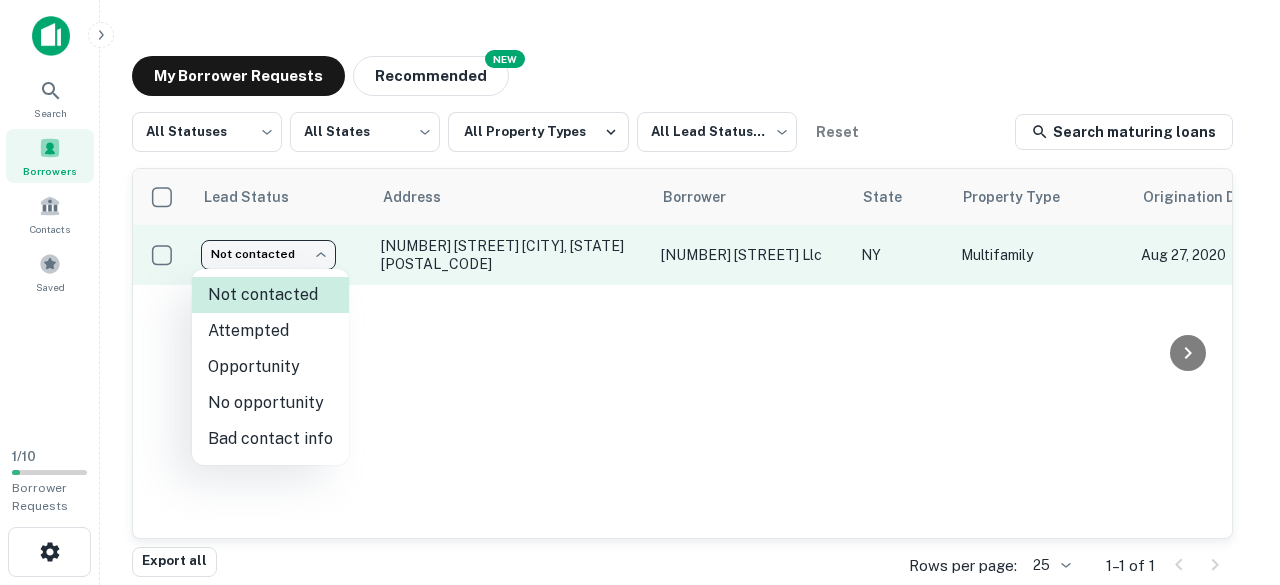 click on "Reset Search maturing loans Lead Status Address Borrower State Property Type Origination Date Maturity Date Mortgage Amount Requested Date sorted descending Lender Request Status Not contacted **** ​ [NUMBER] [STREET] [CITY], [STATE][POSTAL_CODE]  152 richard st llc NY Multifamily Aug 27, 2020 Aug 27, 2025 $5.1M Aug 07, 2025 Metropolitan Commercial Bank Fulfilled Export all Rows per page: 25 ** 1–1 of 1
Press space bar to start a drag.
When dragging you can use the arrow keys to move the item around and escape to cancel.
Some screen readers may require you to be in focus mode or to use your pass through key
Not contacted Attempted Opportunity No opportunity Bad contact info" at bounding box center (640, 292) 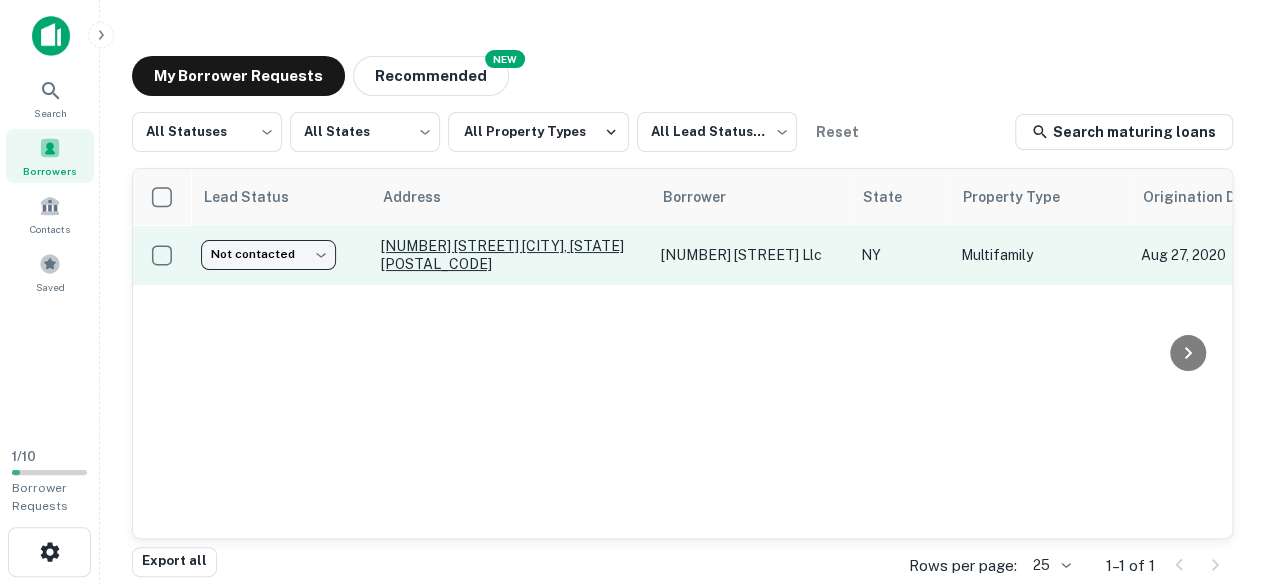 click on "[NUMBER] [STREET] [CITY], [STATE][POSTAL_CODE]" at bounding box center [511, 255] 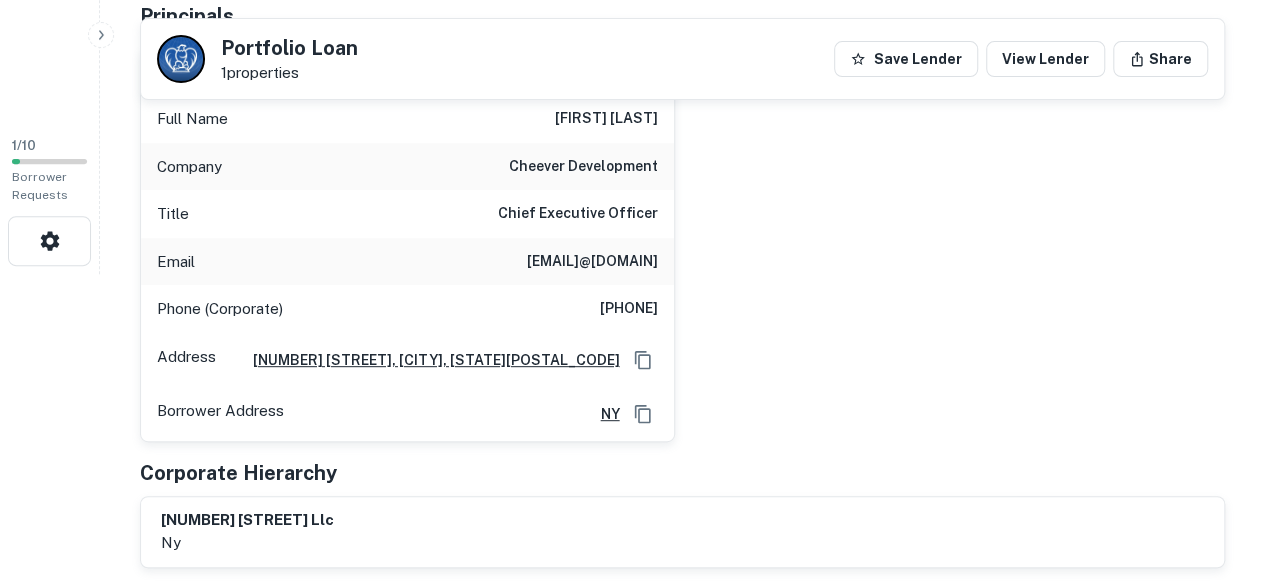 scroll, scrollTop: 316, scrollLeft: 0, axis: vertical 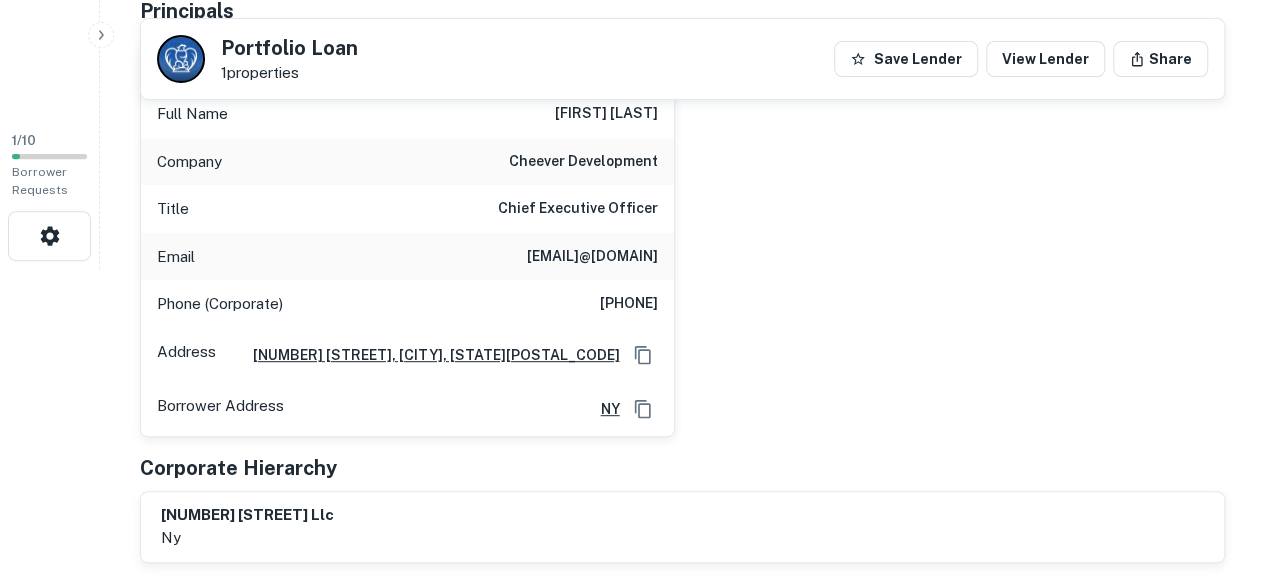 drag, startPoint x: 664, startPoint y: 277, endPoint x: 414, endPoint y: 250, distance: 251.45377 